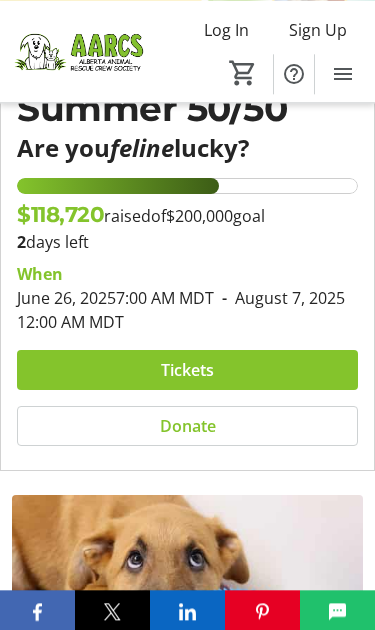 scroll, scrollTop: 250, scrollLeft: 0, axis: vertical 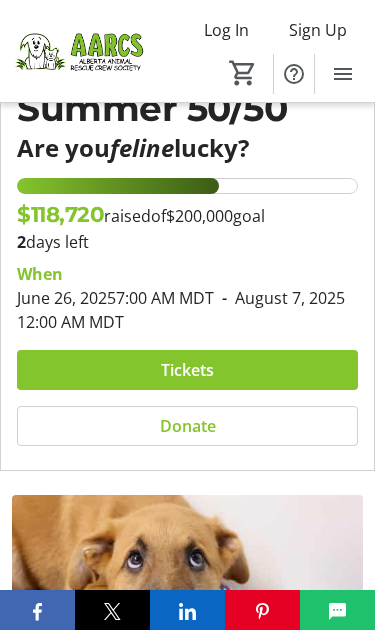 click at bounding box center [187, 370] 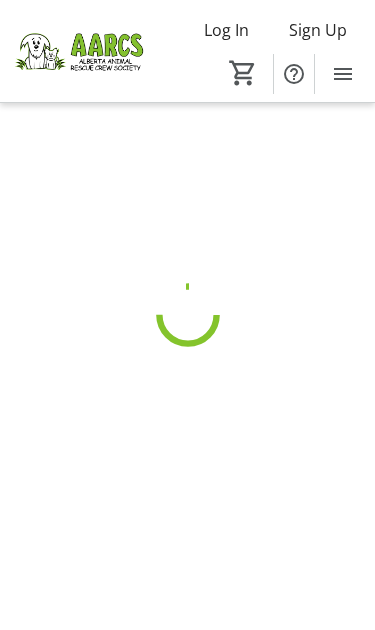 scroll, scrollTop: 0, scrollLeft: 0, axis: both 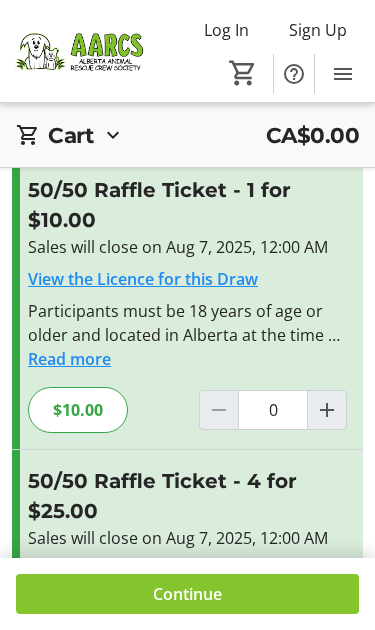 click 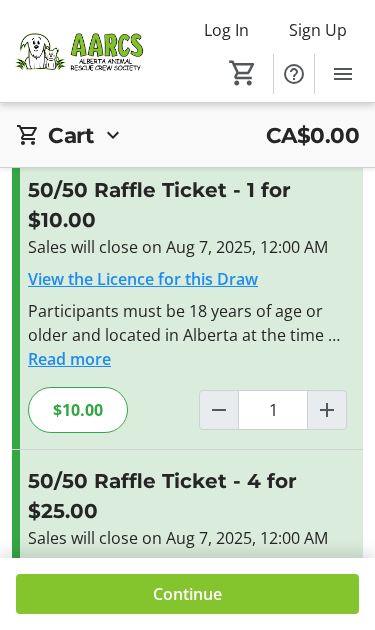 click 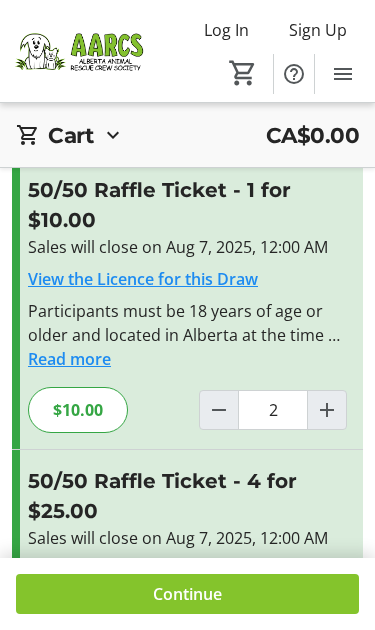 type on "2" 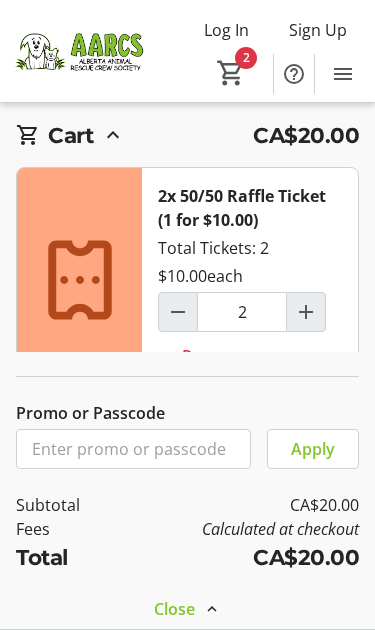 click at bounding box center (178, 312) 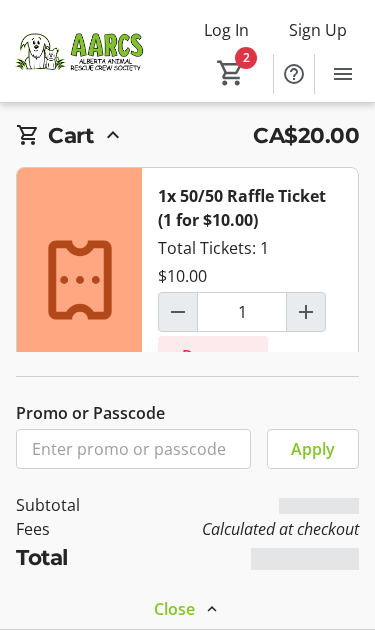 click on "Remove" at bounding box center [213, 356] 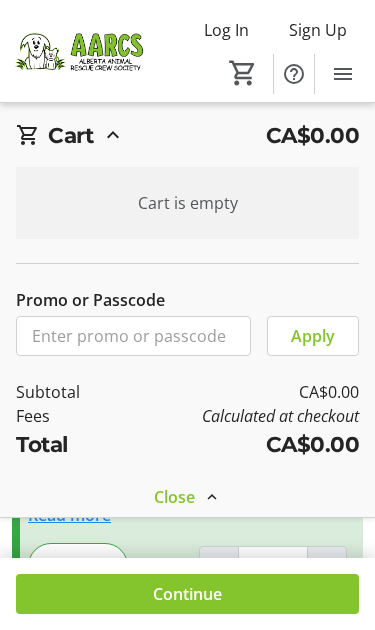 scroll, scrollTop: 243, scrollLeft: 0, axis: vertical 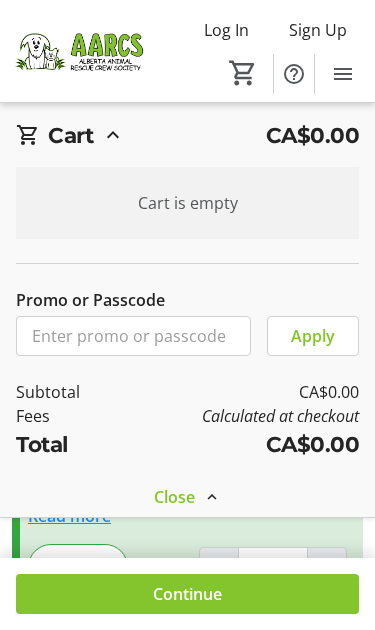 click on "Cart CA$0.00" at bounding box center (187, 135) 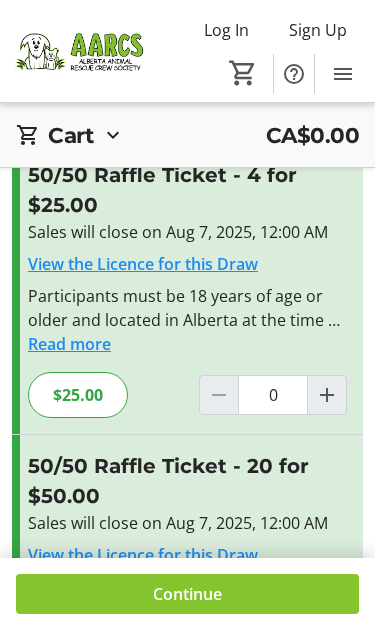 scroll, scrollTop: 430, scrollLeft: 0, axis: vertical 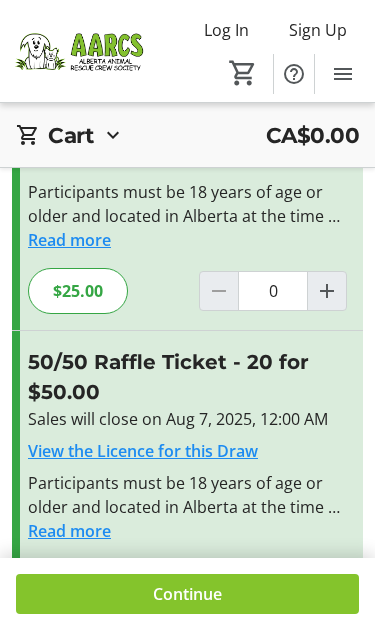click on "$50.00" 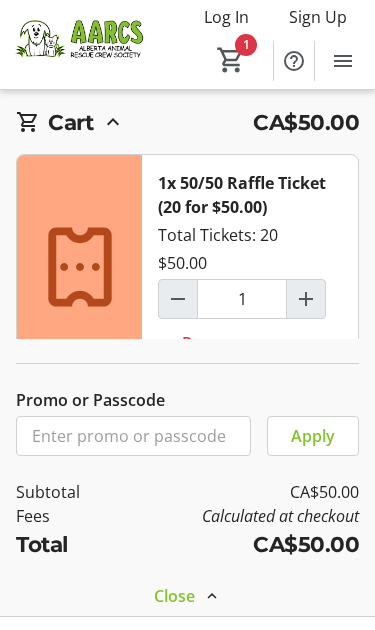 scroll, scrollTop: 897, scrollLeft: 0, axis: vertical 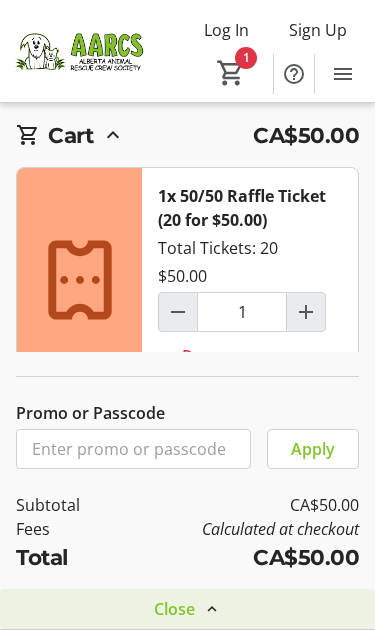 click at bounding box center [212, 609] 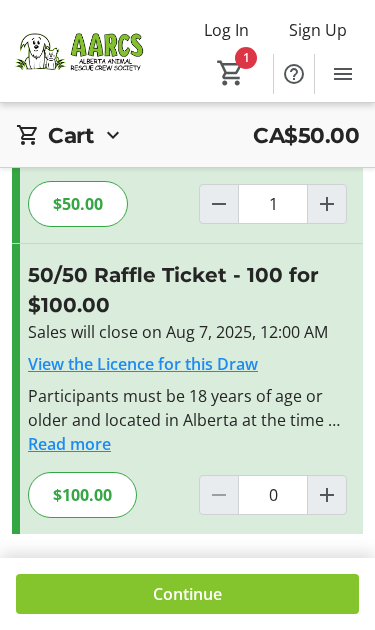 click 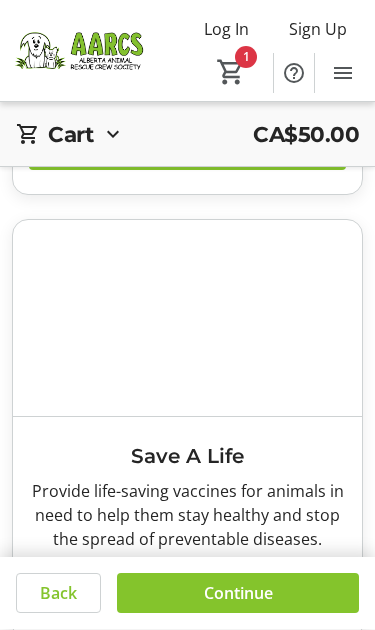 scroll, scrollTop: 1348, scrollLeft: 0, axis: vertical 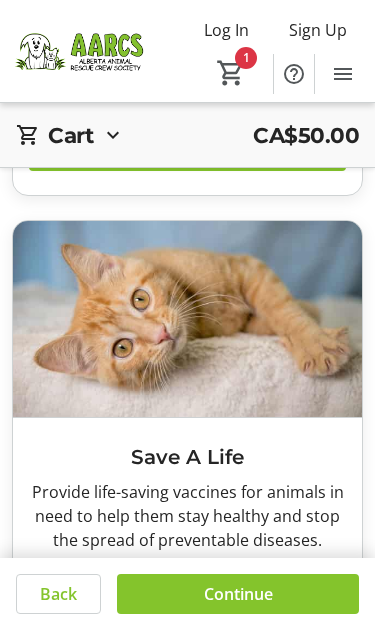 click 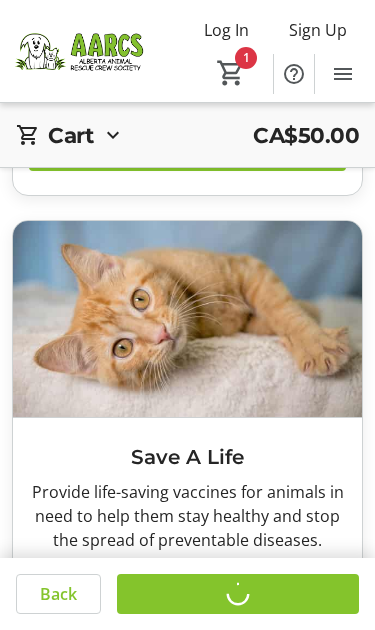scroll, scrollTop: 0, scrollLeft: 0, axis: both 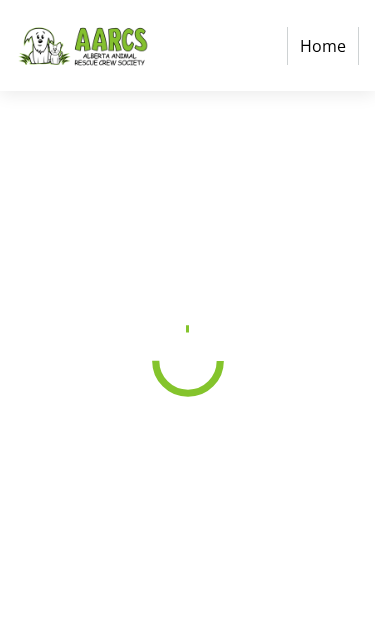 select on "CA" 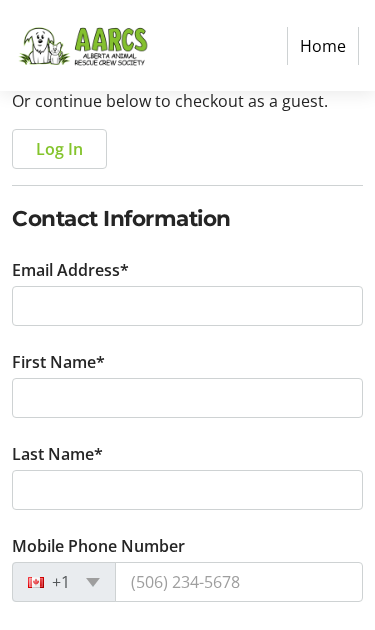 scroll, scrollTop: 279, scrollLeft: 0, axis: vertical 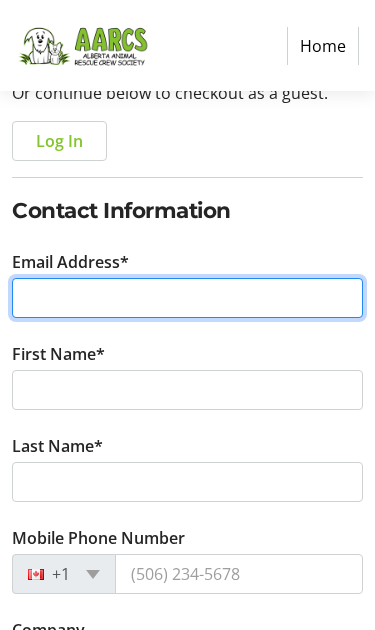 click on "Email Address*" at bounding box center [187, 298] 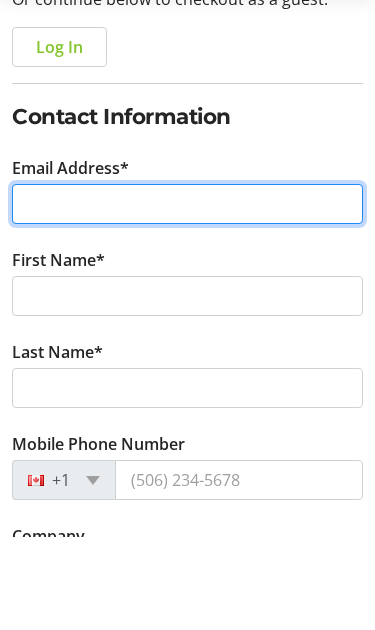 type on "[EMAIL]" 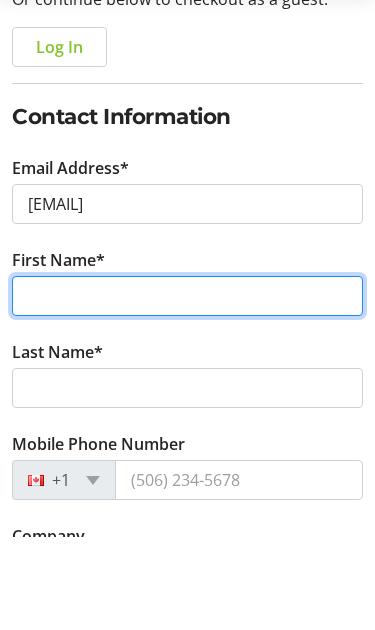 type on "[FIRST]" 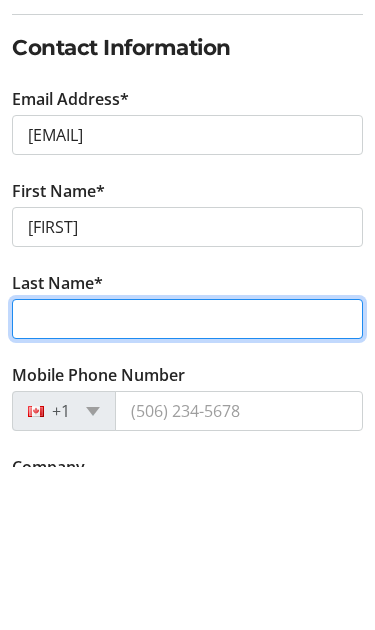 type on "[LAST]" 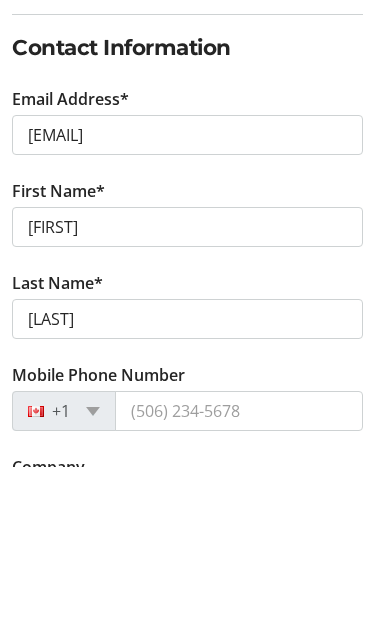 scroll, scrollTop: 442, scrollLeft: 0, axis: vertical 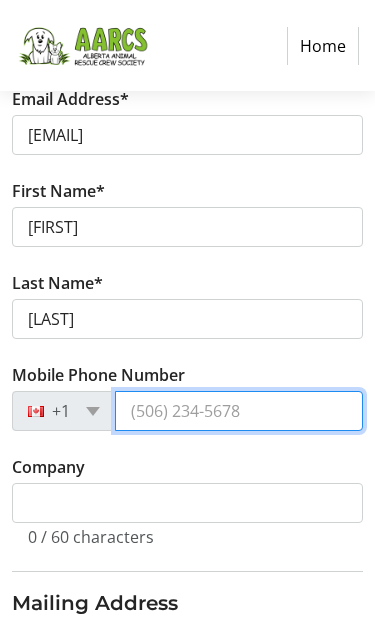 click on "Mobile Phone Number" at bounding box center [239, 411] 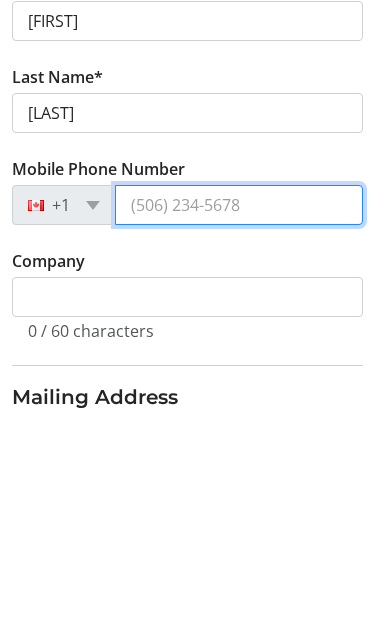 type on "[PHONE]" 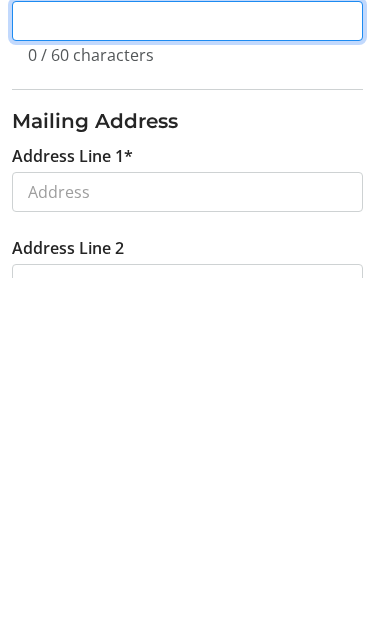 scroll, scrollTop: 591, scrollLeft: 0, axis: vertical 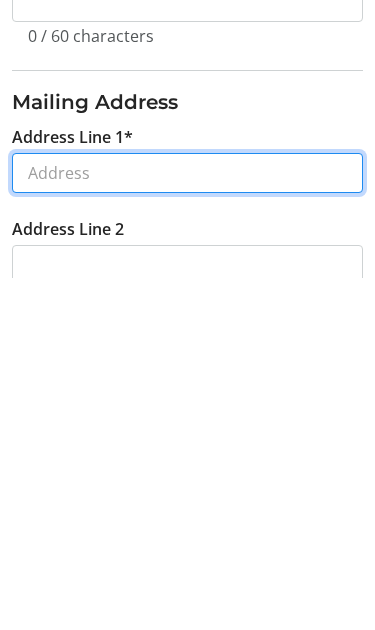 click on "Address Line 1*" at bounding box center (187, 525) 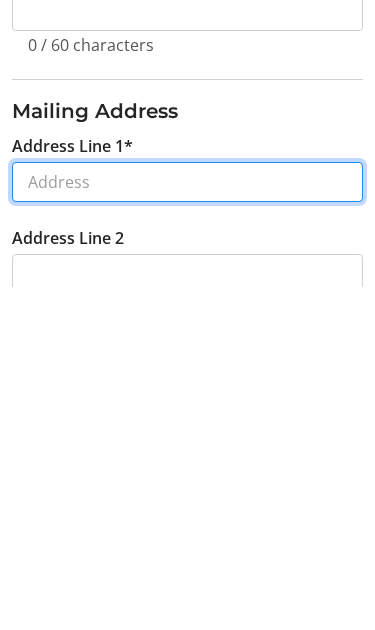 type on "[POSTAL ADDRESS]" 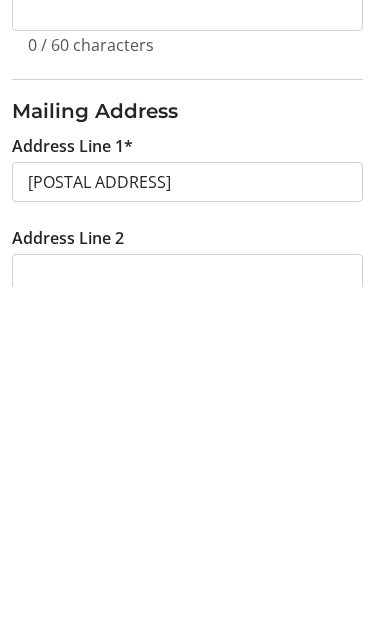 type on "Siksika" 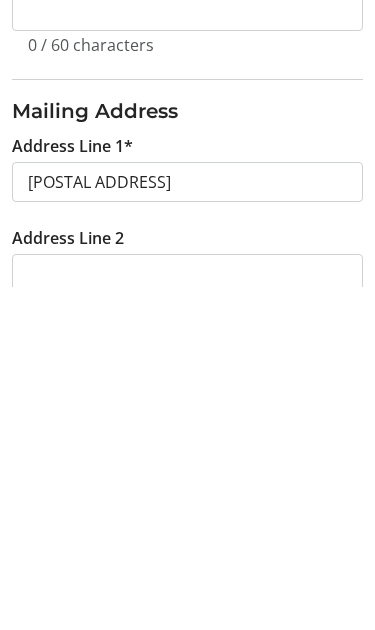 select on "AB" 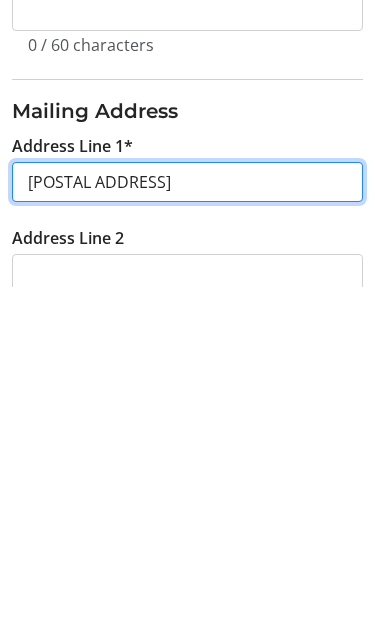 click on "[POSTAL ADDRESS]" at bounding box center (187, 525) 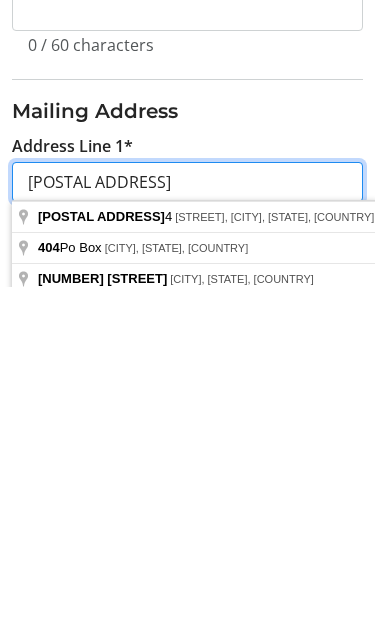 type on "[POSTAL ADDRESS]" 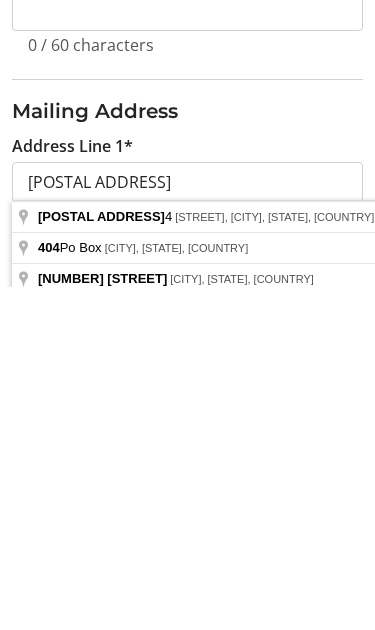 click on "Address Line 2" 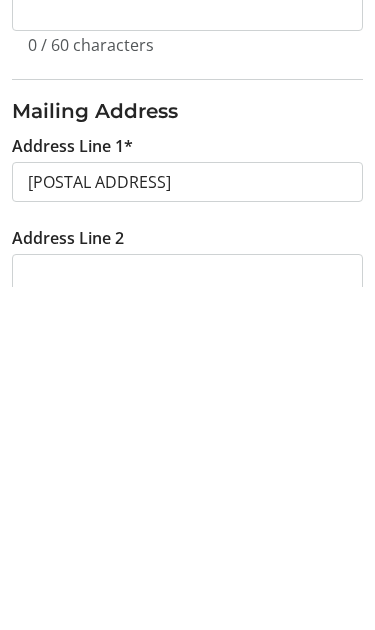 scroll, scrollTop: 934, scrollLeft: 0, axis: vertical 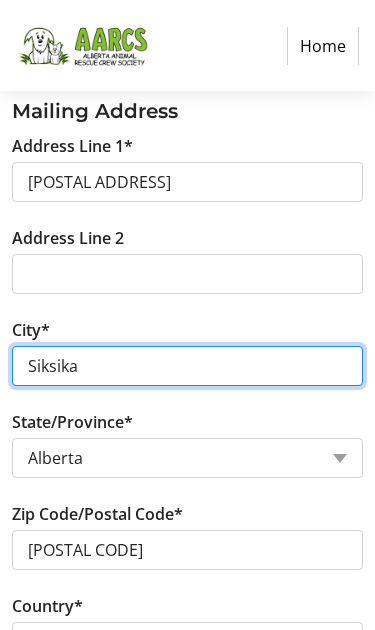 click on "Siksika" at bounding box center [187, 366] 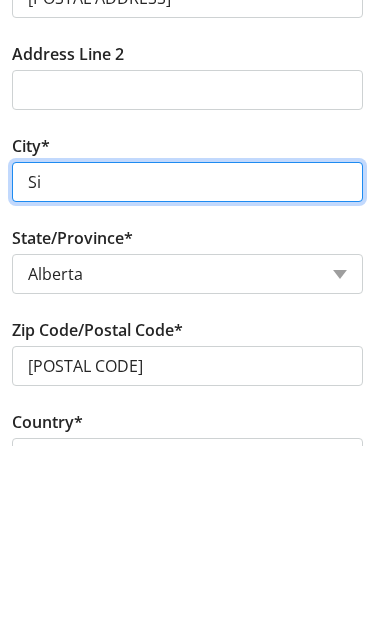 type on "S" 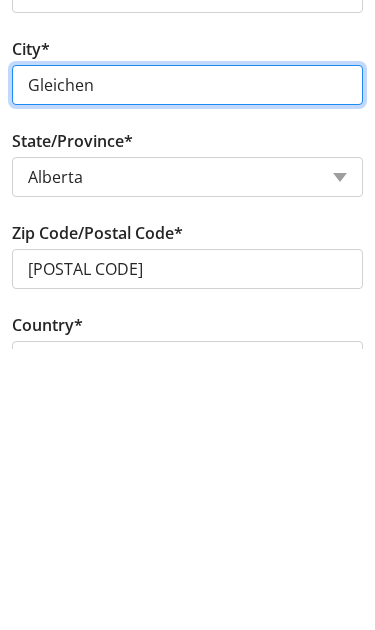 type on "Gleichen" 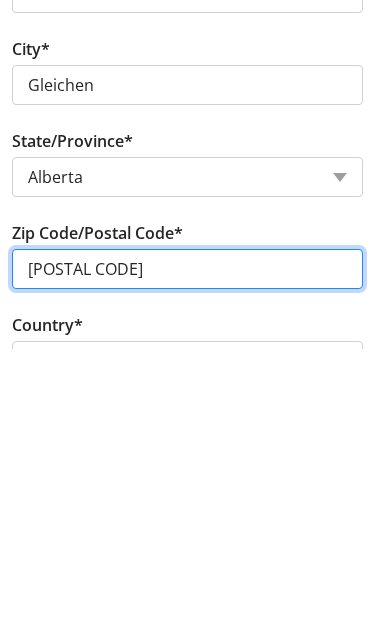 click on "[POSTAL CODE]" at bounding box center (187, 550) 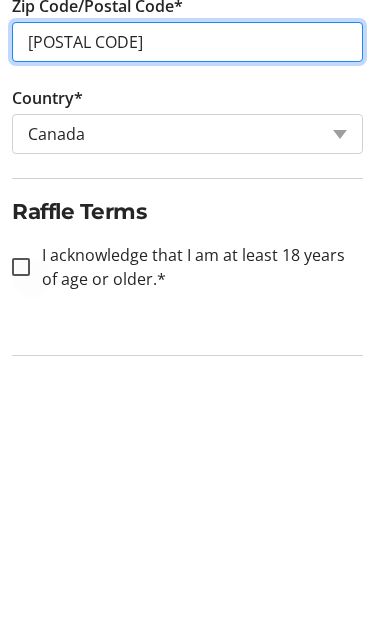 type on "[POSTAL CODE]" 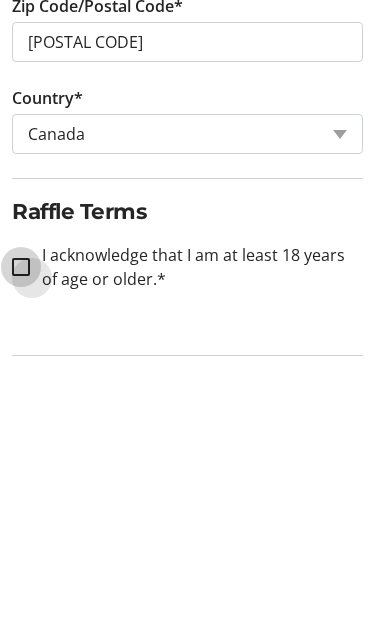 click on "I acknowledge that I am at least 18 years of age or older.*" at bounding box center [21, 537] 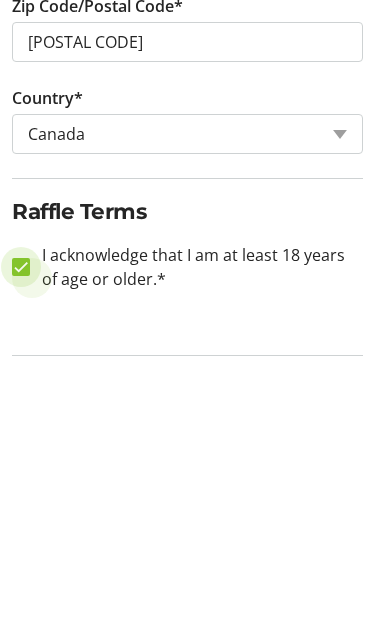 checkbox on "true" 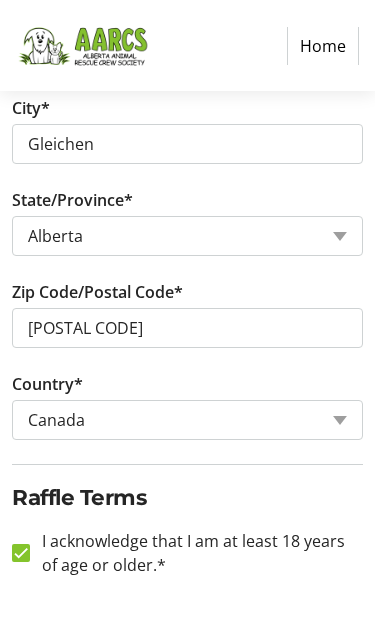 click on "Continue" 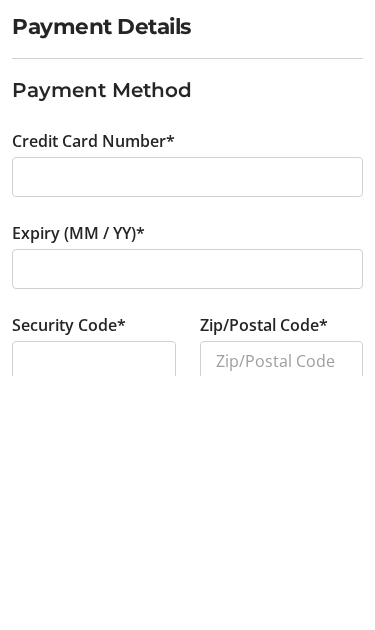 scroll, scrollTop: 224, scrollLeft: 0, axis: vertical 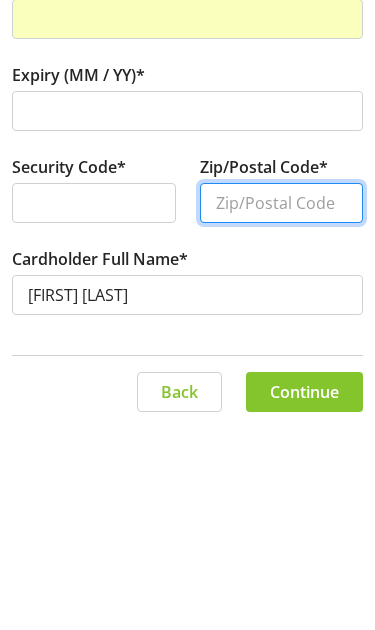 click on "Zip/Postal Code*" at bounding box center (282, 406) 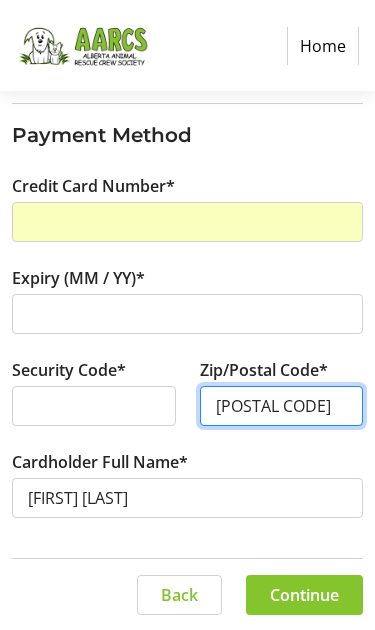 click on "[POSTAL CODE]" at bounding box center (282, 406) 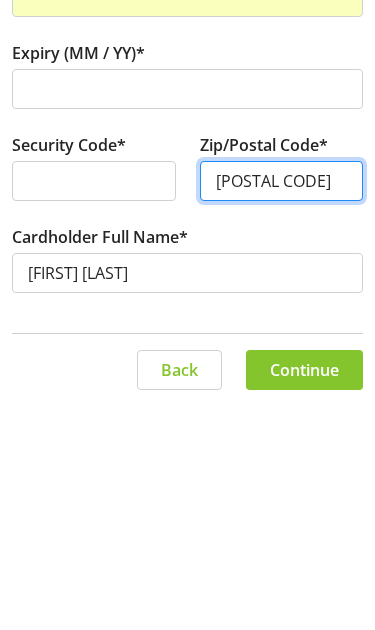 type on "[POSTAL CODE]" 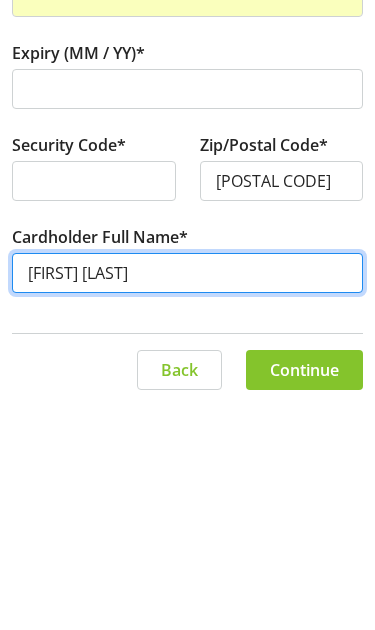 click on "[FIRST] [LAST]" at bounding box center (187, 498) 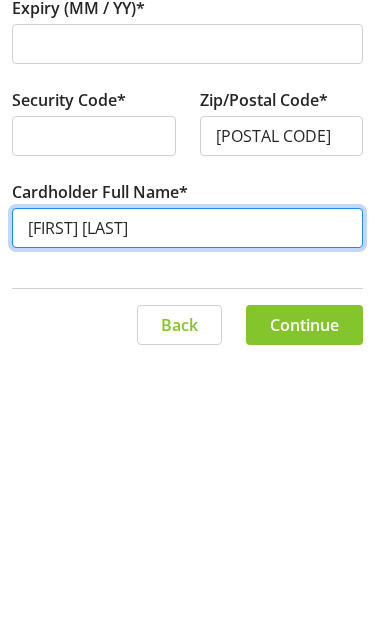 click on "[FIRST] [LAST]" at bounding box center [187, 498] 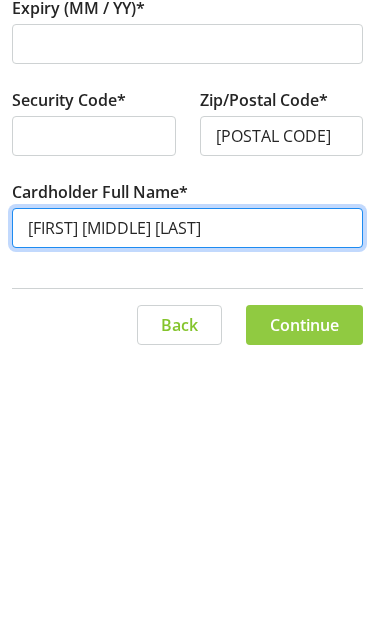 type on "[FIRST] [MIDDLE] [LAST]" 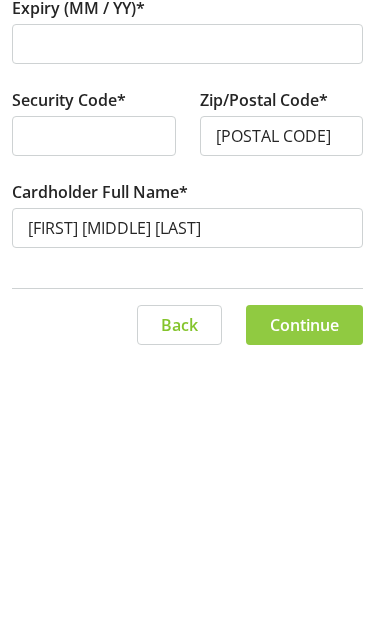 click on "Continue" 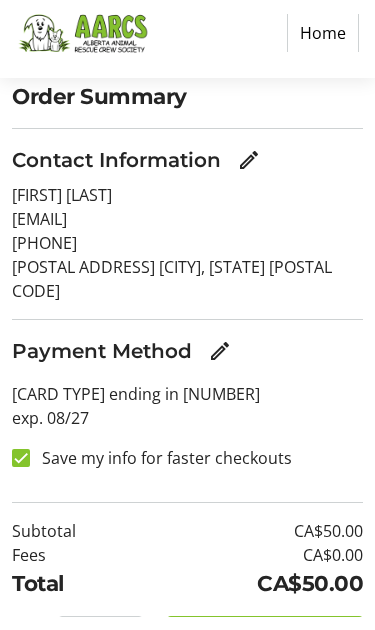 scroll, scrollTop: 185, scrollLeft: 0, axis: vertical 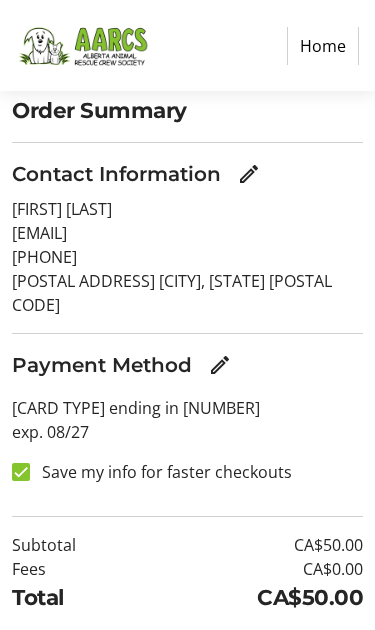 click on "Complete Purchase" 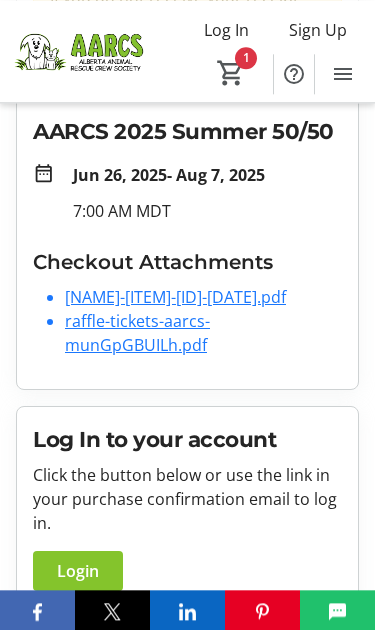 scroll, scrollTop: 291, scrollLeft: 0, axis: vertical 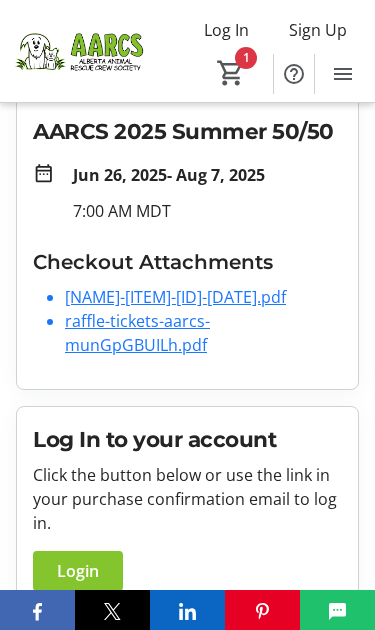 click on "[NAME]-[ITEM]-[ID]-[DATE].pdf" 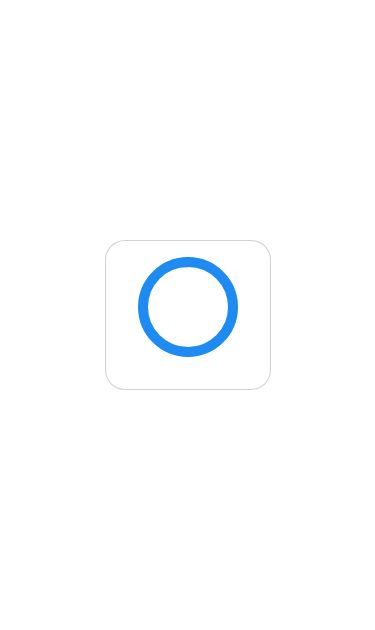 scroll, scrollTop: 0, scrollLeft: 0, axis: both 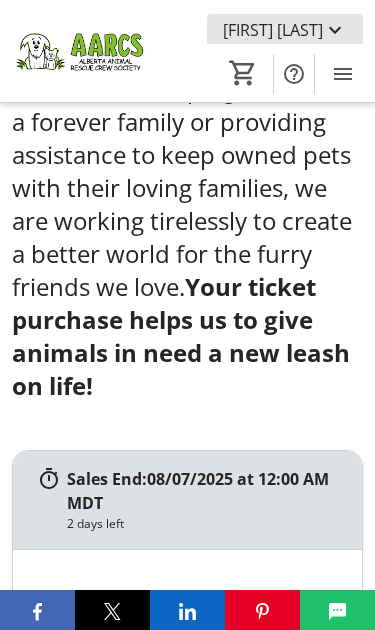 click 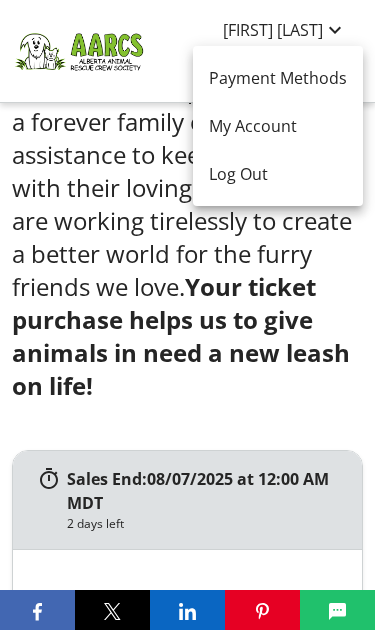 click on "My Account" at bounding box center [278, 126] 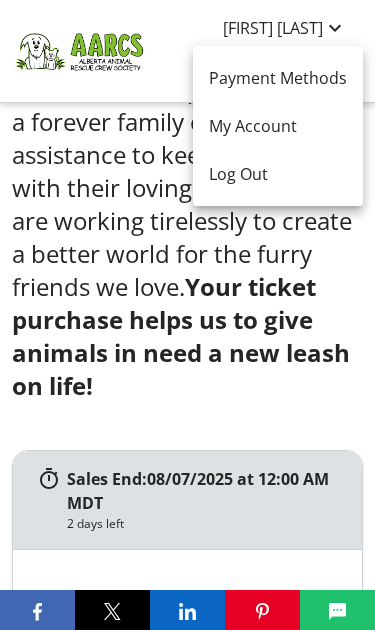 scroll, scrollTop: 0, scrollLeft: 0, axis: both 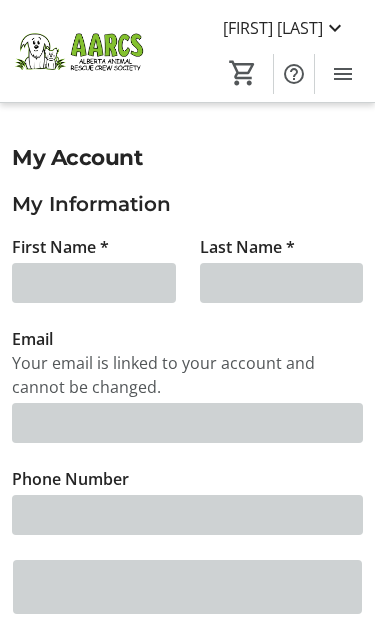 type on "[FIRST]" 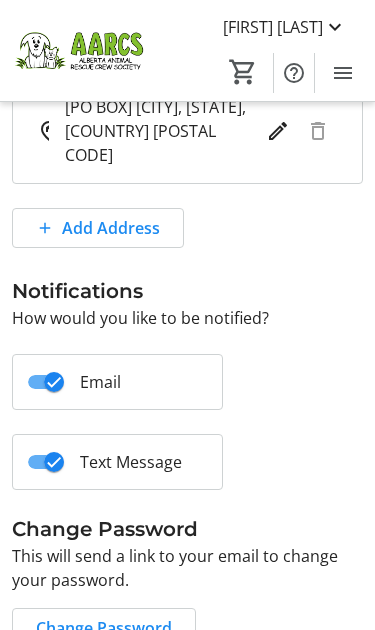 scroll, scrollTop: 621, scrollLeft: 0, axis: vertical 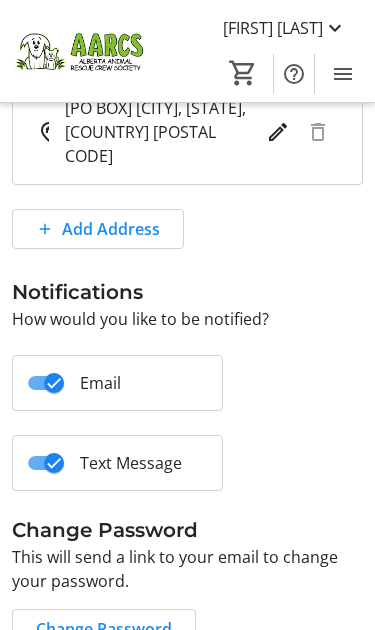 click on "Change Password" 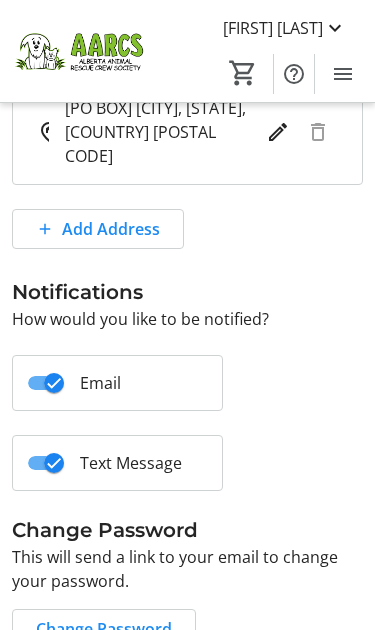 scroll, scrollTop: 0, scrollLeft: 0, axis: both 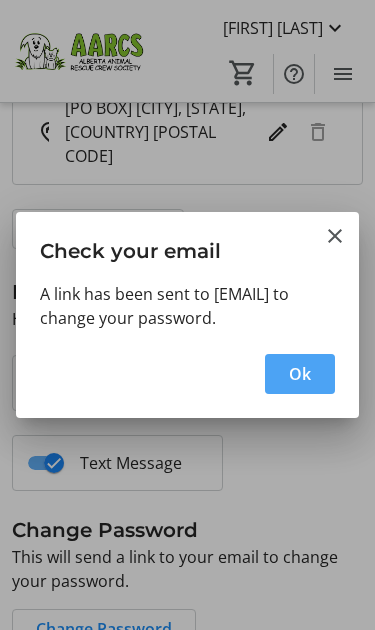 click at bounding box center [300, 374] 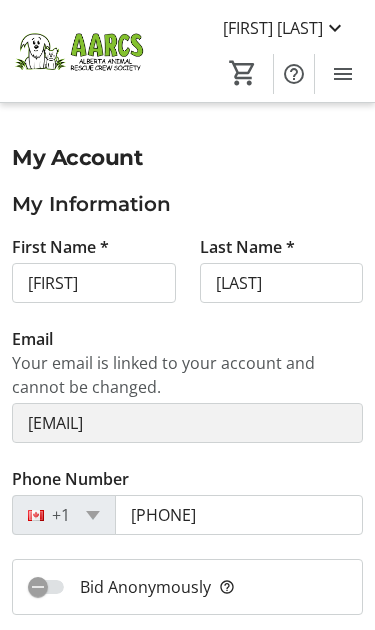 scroll, scrollTop: 621, scrollLeft: 0, axis: vertical 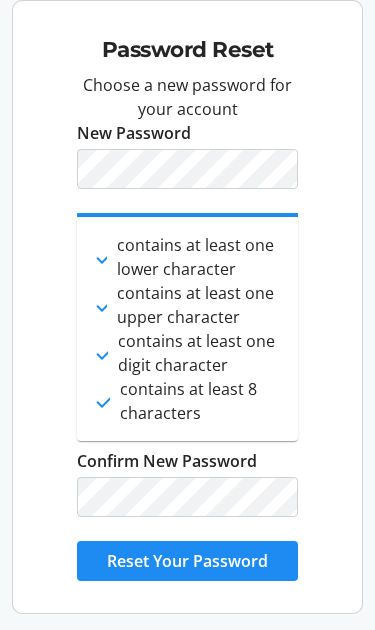 click on "Reset Your Password" 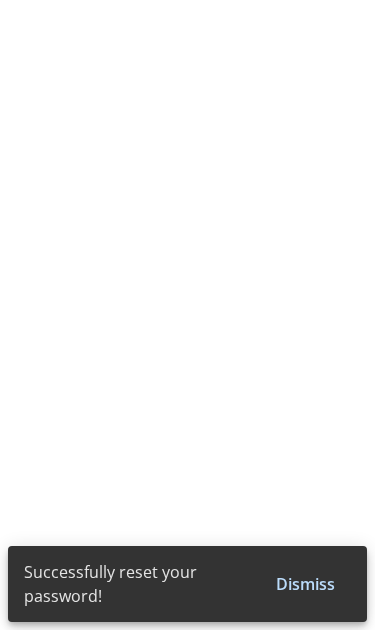 scroll, scrollTop: 0, scrollLeft: 0, axis: both 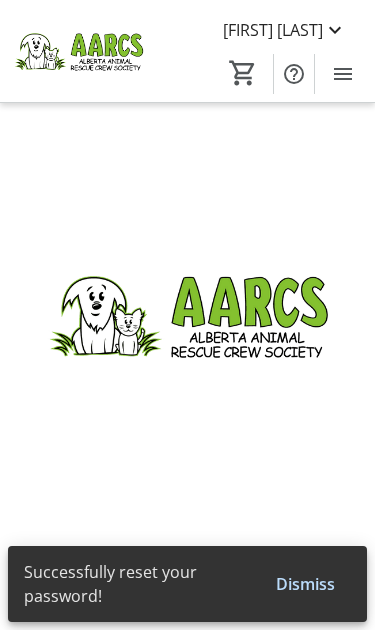 type on "[FIRST]" 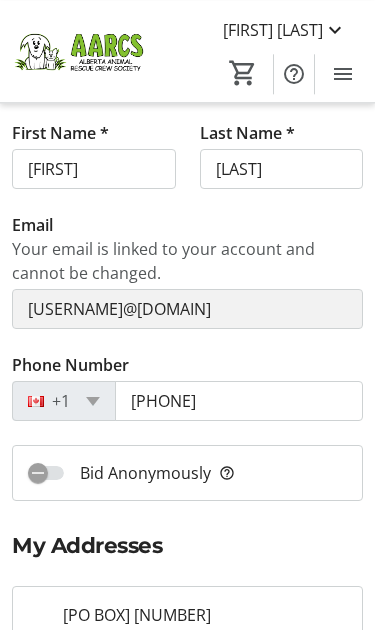 scroll, scrollTop: 0, scrollLeft: 0, axis: both 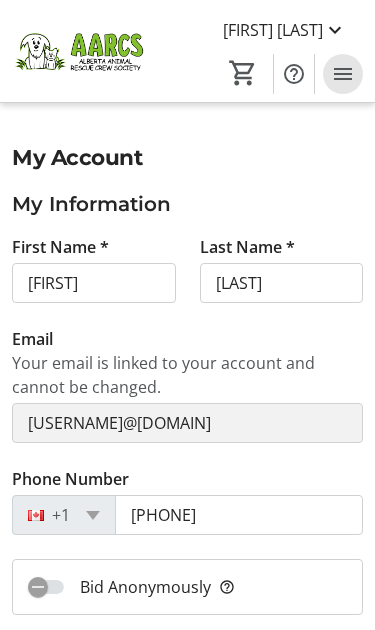 click 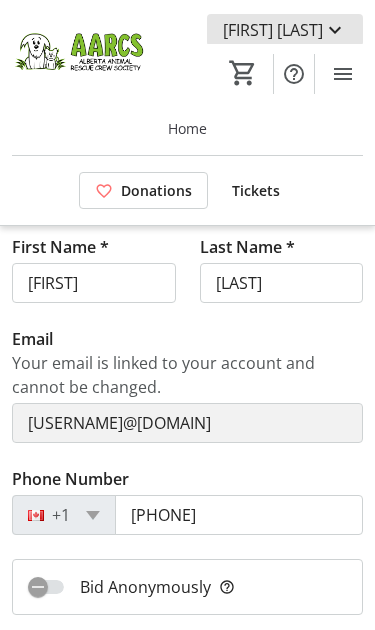click 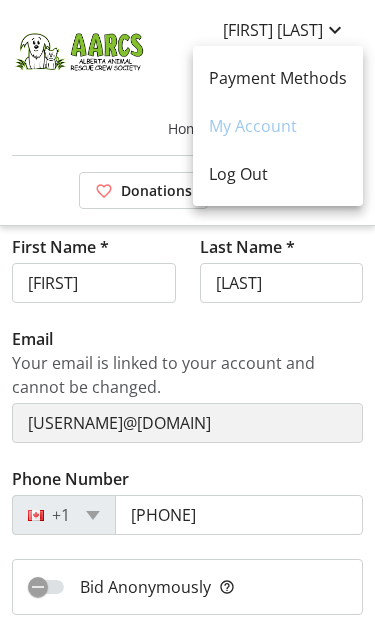 click at bounding box center (187, 315) 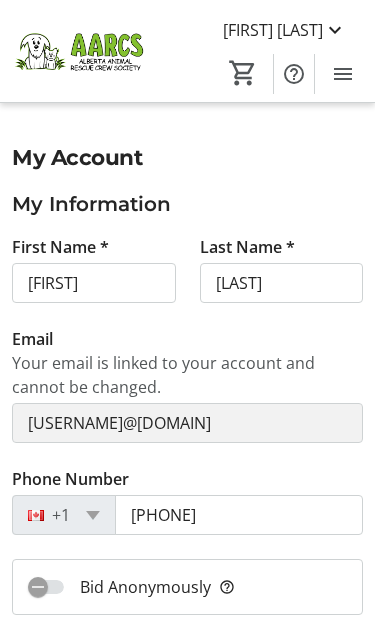 scroll, scrollTop: 2, scrollLeft: 0, axis: vertical 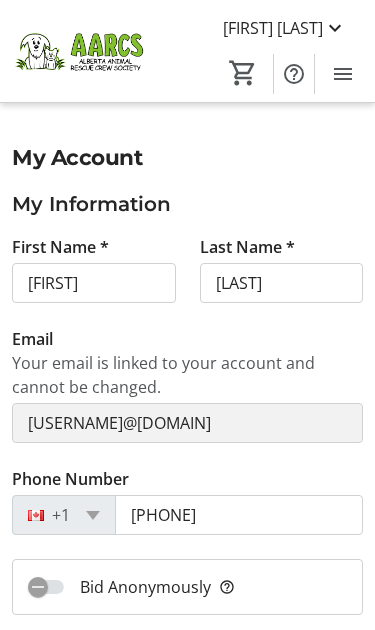 click 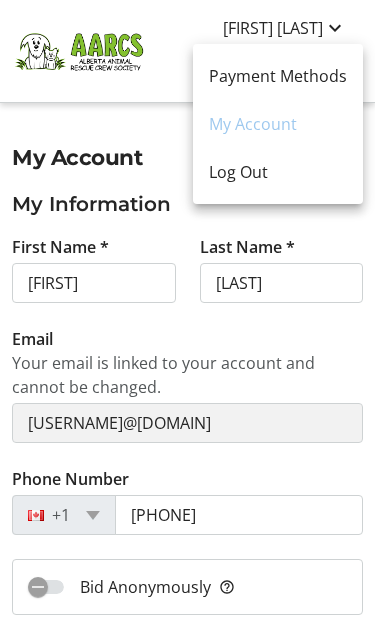 click on "Log Out" at bounding box center [278, 172] 